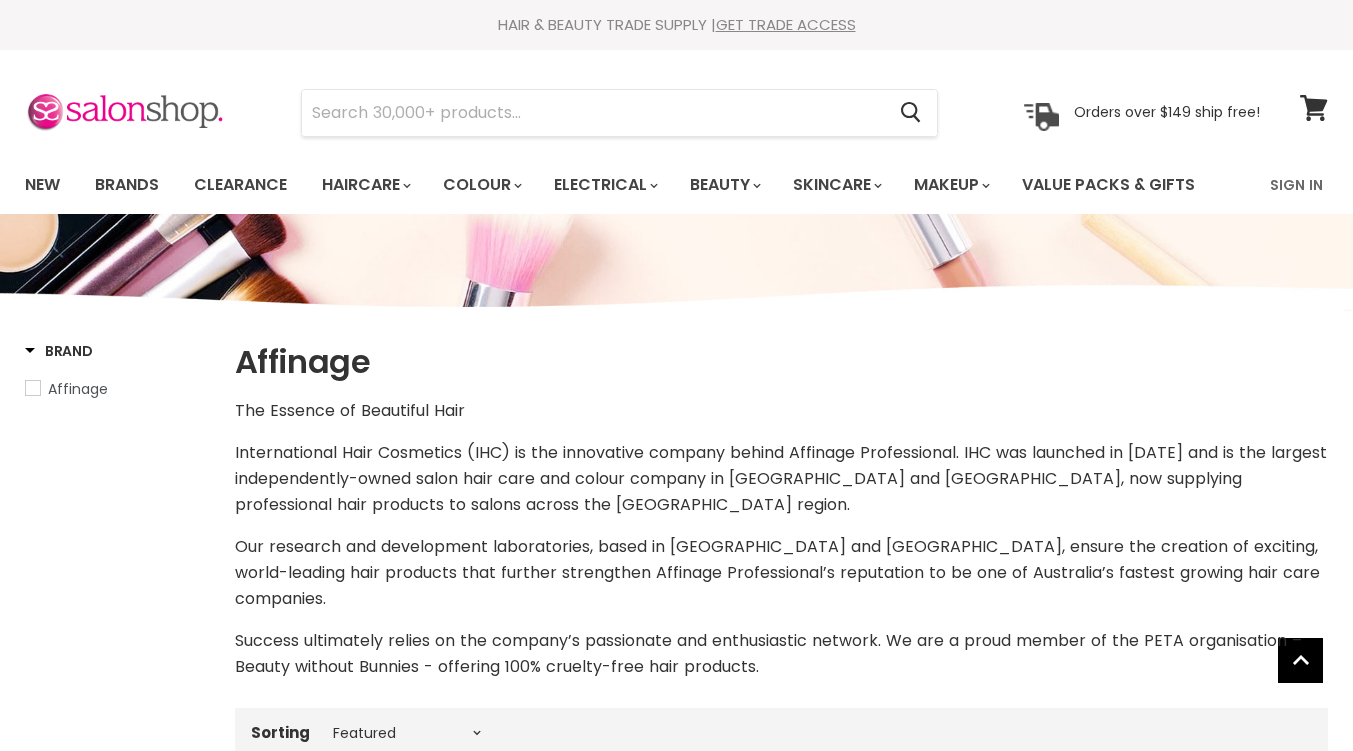 select on "manual" 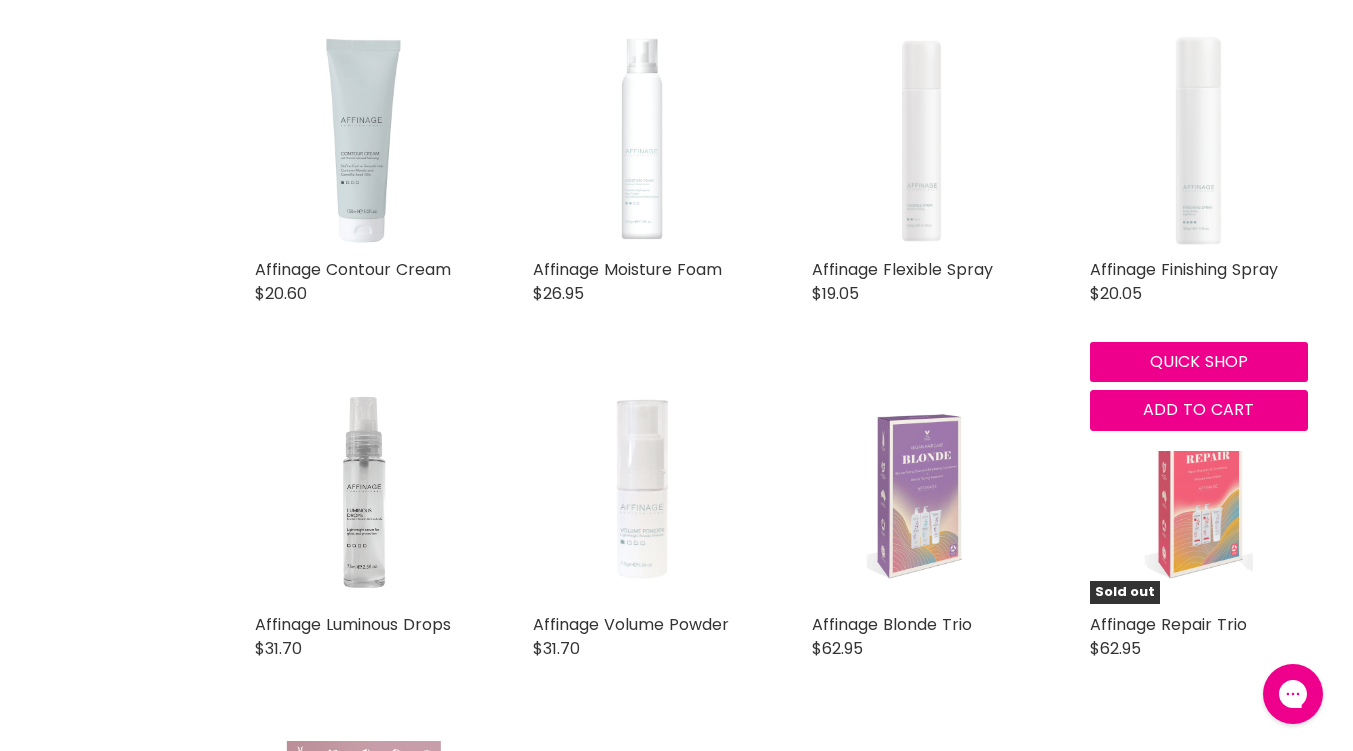 scroll, scrollTop: 0, scrollLeft: 0, axis: both 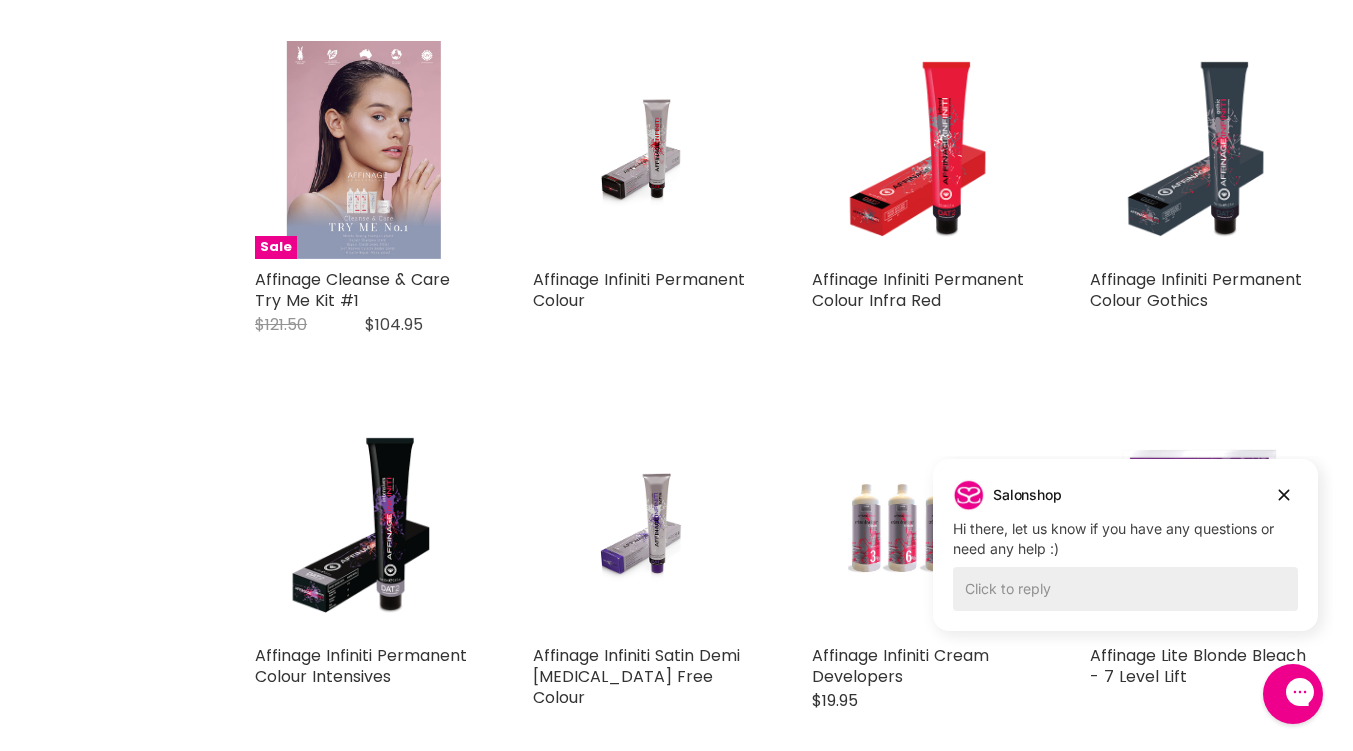 click on "Affinage Infiniti Permanent Colour" at bounding box center (639, 290) 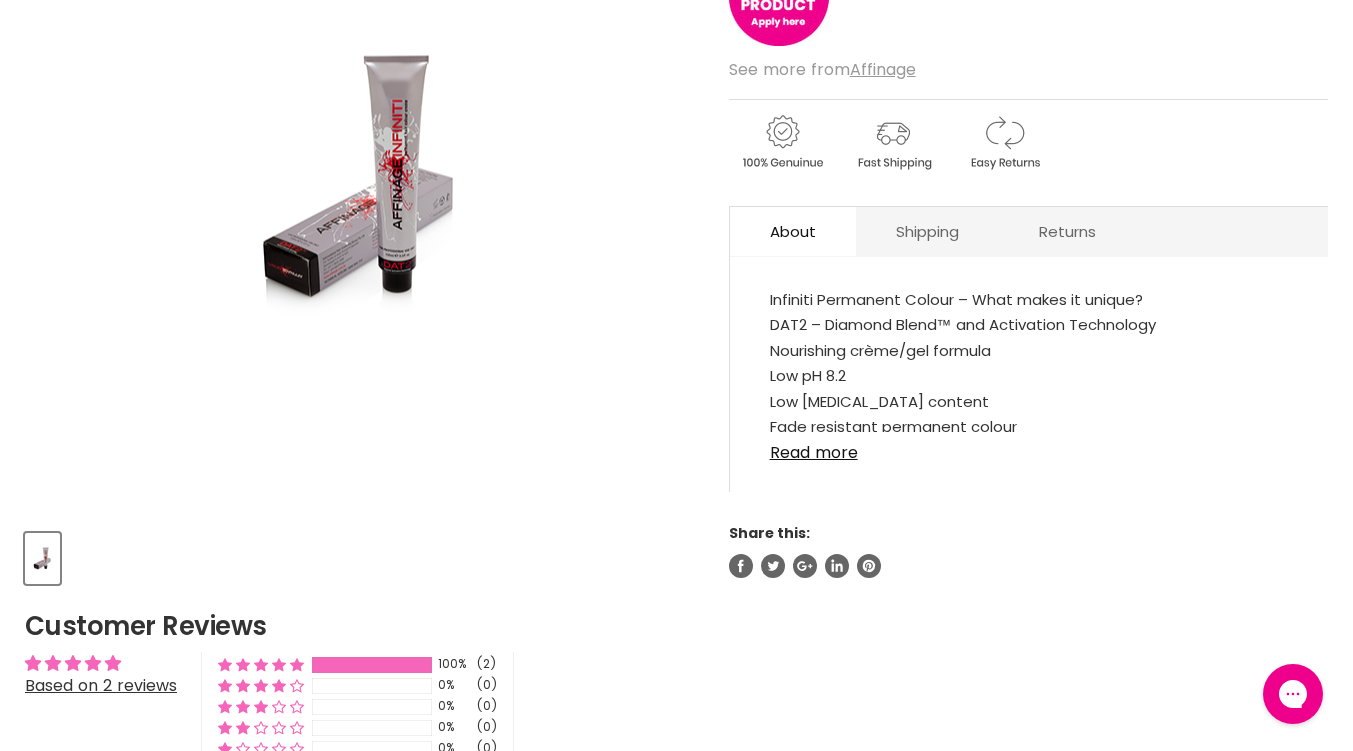 scroll, scrollTop: 0, scrollLeft: 0, axis: both 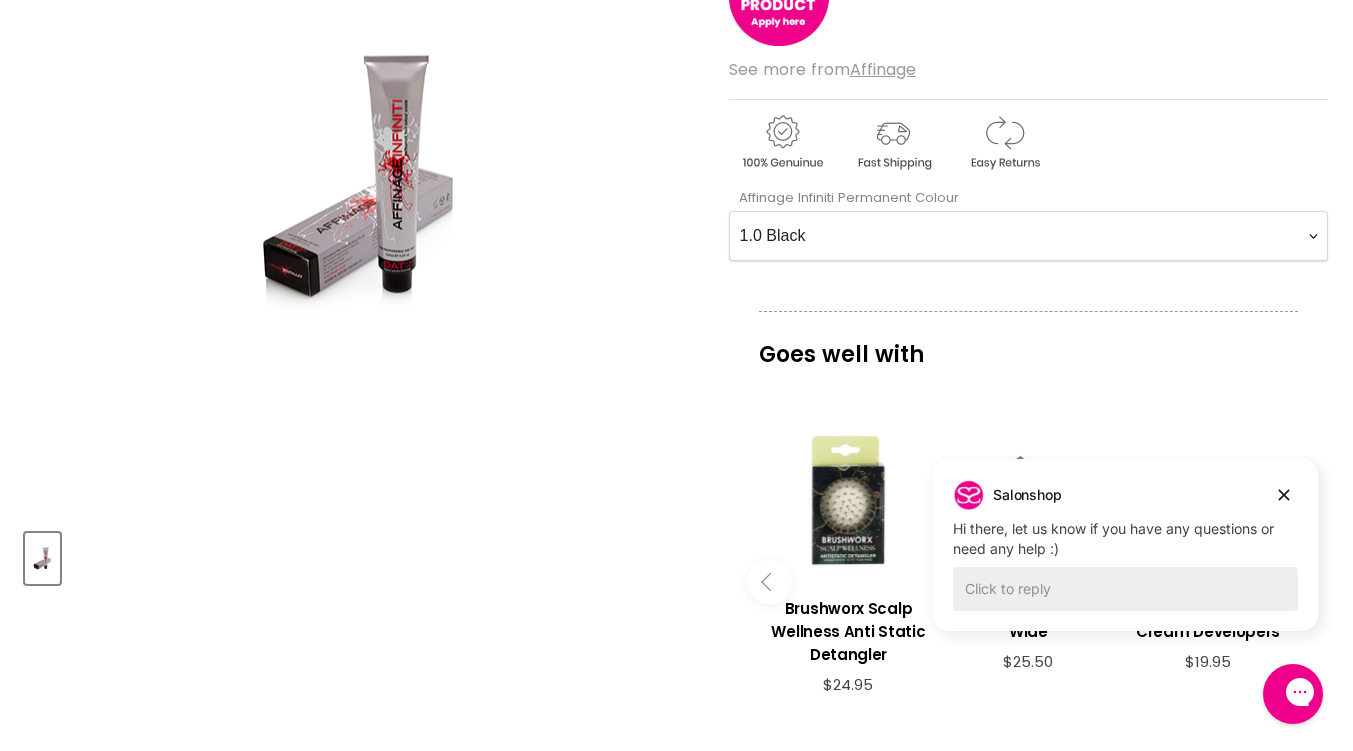 click on "1.0 Black 2.0 Very Dark Brown 3.0 Dark Brown 3.66 Dark Burgundy Brown 4.0 Medium Brown 44.0 Extra Natural Medium Brown 4.036 Medium Cafè Nior Brown  4.17 Medium Ash Matt Brown 4.221 Medium Extra Violet Brown 4.53 Medium Mahogany Golden Brown 4.6 Medium Veronese Red Brown 4.65 Medium Beaujolais Brown 5.0 Light Brown  55.0 Extra Natural Light Brown  5.01 Light Natural Ash Brown  5.021 Light Velvet Brown 5.036 Light Coffee Brown  5.11 Extra Ash Light Brown  5.17 Light Ash Matt Brown  5.3 Light Golden Brown  5.35 Light Golden Mahogany Brown  5.4 Light Copper Brown  5.46 Light Ruby Red Brown  5.5 Light Mahogany Brown  5.6 Light Rouge Red Brown  5.63 Light Sherry Red Brown  5.66 Light Claret Brown  6.0 Dark Blonde 66.0 Extra Natural Dark Blonde 6.01 Dark Natural Ash Blonde 6.021 Dark Velvet Blonde 6.036 Dark Chocolate Blonde 6.1 Dark Ash Blonde 6.221 Dark Extra Violet Blonde 6.3 Dark Golden Blonde 6.35 Dark Golden Mahogany Blonde 6.4 Dark Copper Blonde 6.45 Dark Copper Mahogany Blonde 6.65 Dark Port Wine Blonde" at bounding box center (1028, 236) 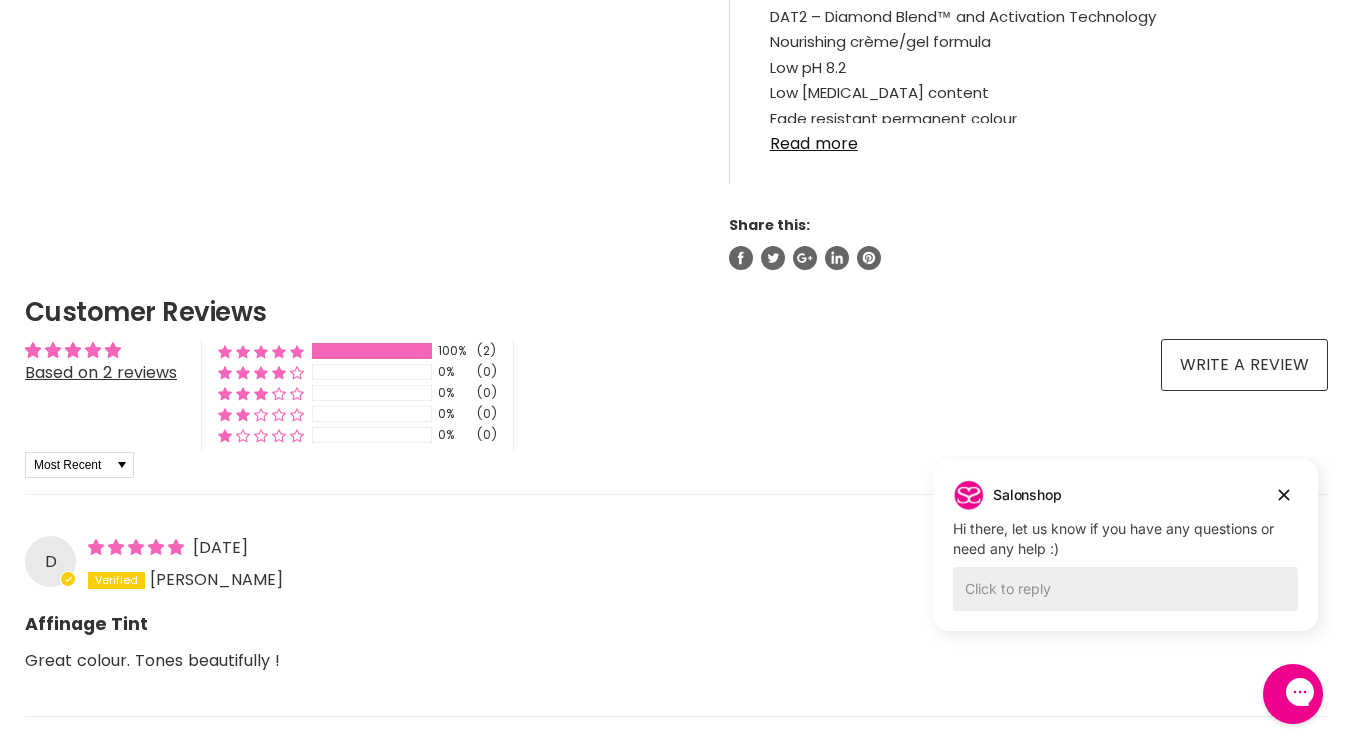 scroll, scrollTop: 1300, scrollLeft: 0, axis: vertical 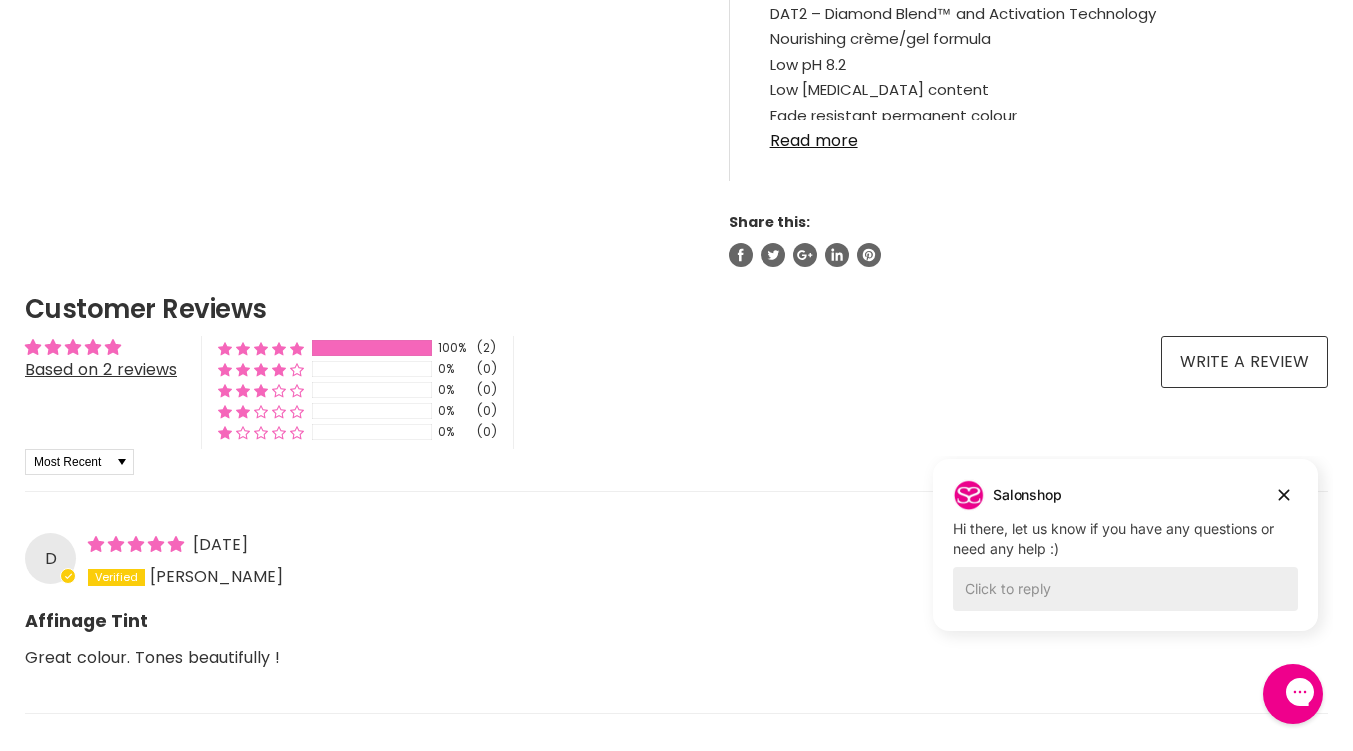 click 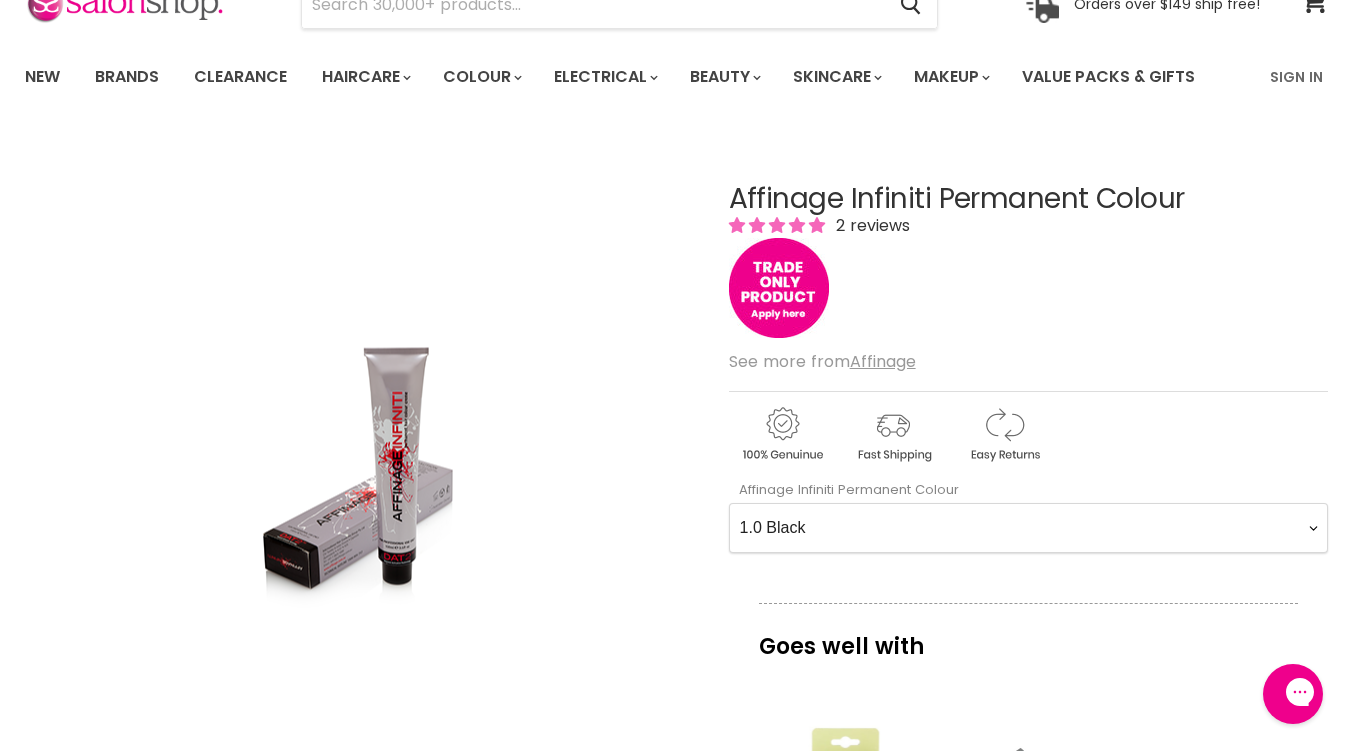 scroll, scrollTop: 300, scrollLeft: 0, axis: vertical 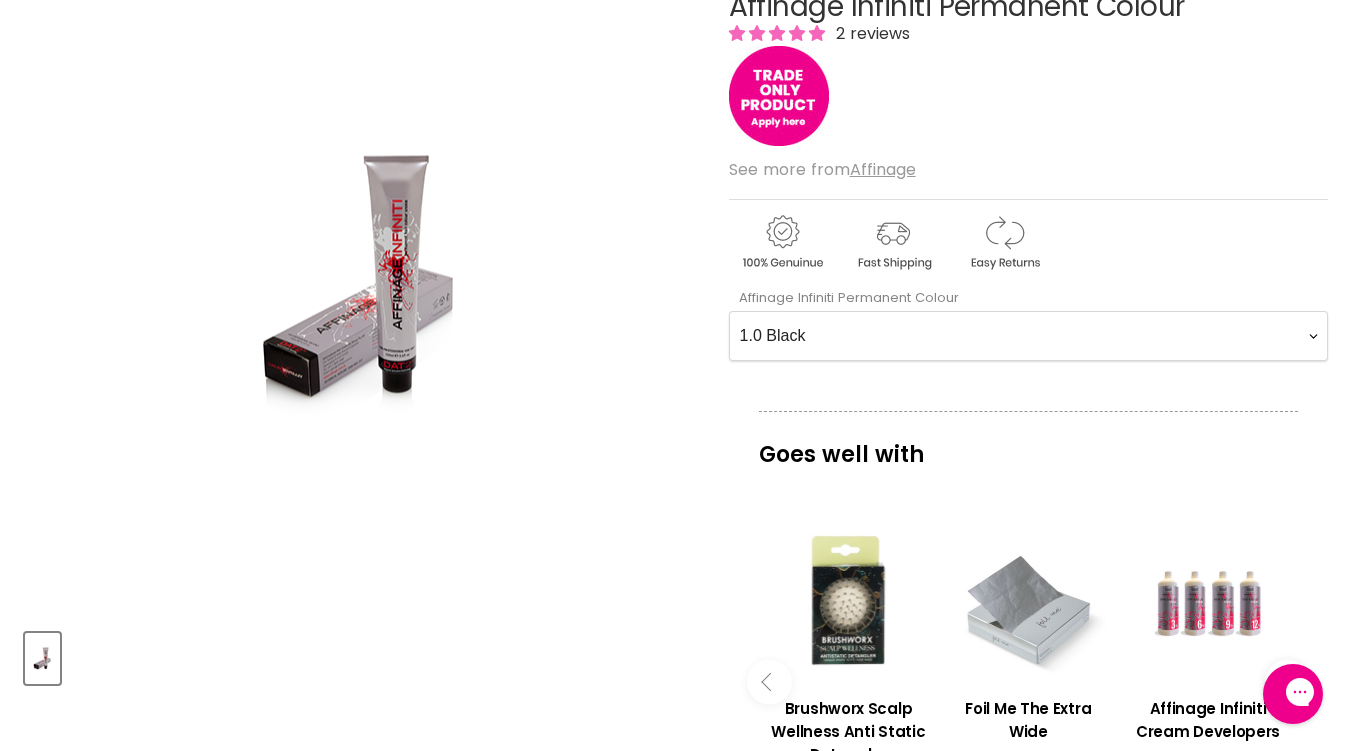 click on "1.0 Black 2.0 Very Dark Brown 3.0 Dark Brown 3.66 Dark Burgundy Brown 4.0 Medium Brown 44.0 Extra Natural Medium Brown 4.036 Medium Cafè Nior Brown  4.17 Medium Ash Matt Brown 4.221 Medium Extra Violet Brown 4.53 Medium Mahogany Golden Brown 4.6 Medium Veronese Red Brown 4.65 Medium Beaujolais Brown 5.0 Light Brown  55.0 Extra Natural Light Brown  5.01 Light Natural Ash Brown  5.021 Light Velvet Brown 5.036 Light Coffee Brown  5.11 Extra Ash Light Brown  5.17 Light Ash Matt Brown  5.3 Light Golden Brown  5.35 Light Golden Mahogany Brown  5.4 Light Copper Brown  5.46 Light Ruby Red Brown  5.5 Light Mahogany Brown  5.6 Light Rouge Red Brown  5.63 Light Sherry Red Brown  5.66 Light Claret Brown  6.0 Dark Blonde 66.0 Extra Natural Dark Blonde 6.01 Dark Natural Ash Blonde 6.021 Dark Velvet Blonde 6.036 Dark Chocolate Blonde 6.1 Dark Ash Blonde 6.221 Dark Extra Violet Blonde 6.3 Dark Golden Blonde 6.35 Dark Golden Mahogany Blonde 6.4 Dark Copper Blonde 6.45 Dark Copper Mahogany Blonde 6.65 Dark Port Wine Blonde" at bounding box center (1028, 336) 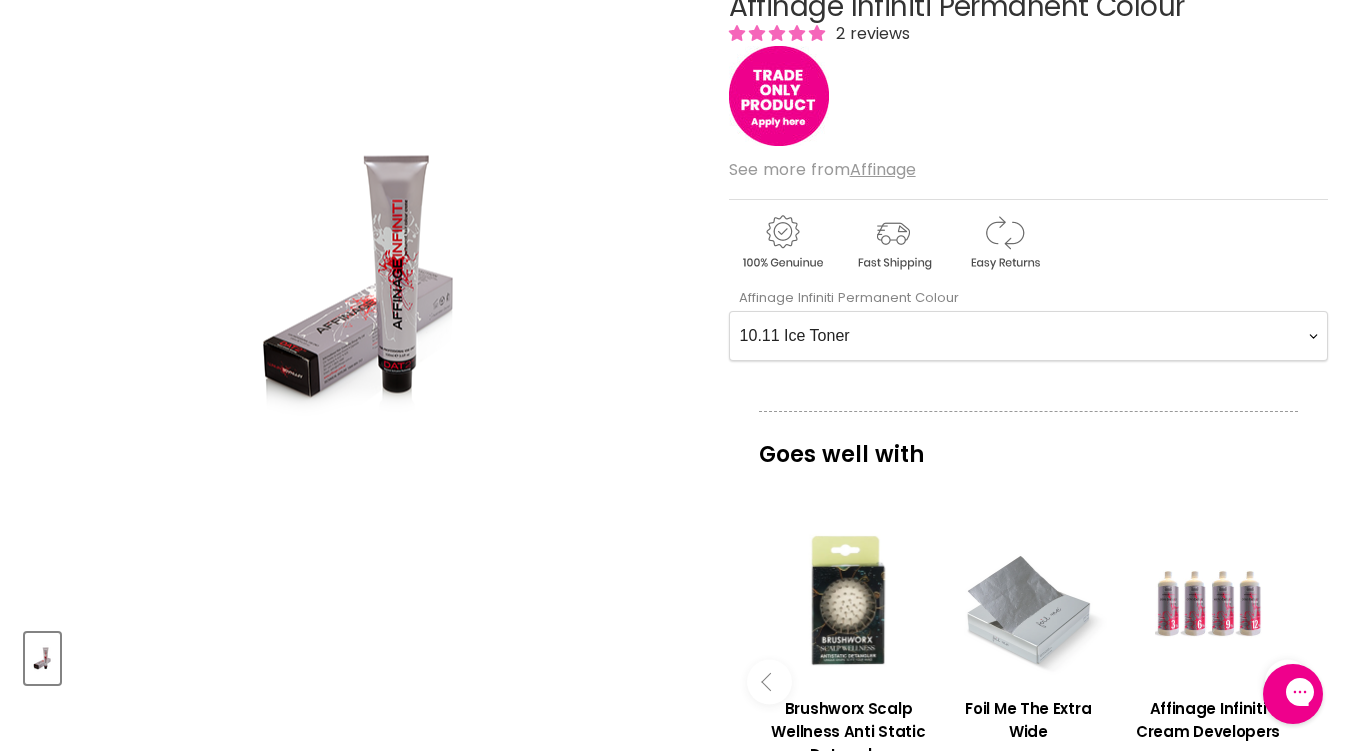 click on "1.0 Black 2.0 Very Dark Brown 3.0 Dark Brown 3.66 Dark Burgundy Brown 4.0 Medium Brown 44.0 Extra Natural Medium Brown 4.036 Medium Cafè Nior Brown  4.17 Medium Ash Matt Brown 4.221 Medium Extra Violet Brown 4.53 Medium Mahogany Golden Brown 4.6 Medium Veronese Red Brown 4.65 Medium Beaujolais Brown 5.0 Light Brown  55.0 Extra Natural Light Brown  5.01 Light Natural Ash Brown  5.021 Light Velvet Brown 5.036 Light Coffee Brown  5.11 Extra Ash Light Brown  5.17 Light Ash Matt Brown  5.3 Light Golden Brown  5.35 Light Golden Mahogany Brown  5.4 Light Copper Brown  5.46 Light Ruby Red Brown  5.5 Light Mahogany Brown  5.6 Light Rouge Red Brown  5.63 Light Sherry Red Brown  5.66 Light Claret Brown  6.0 Dark Blonde 66.0 Extra Natural Dark Blonde 6.01 Dark Natural Ash Blonde 6.021 Dark Velvet Blonde 6.036 Dark Chocolate Blonde 6.1 Dark Ash Blonde 6.221 Dark Extra Violet Blonde 6.3 Dark Golden Blonde 6.35 Dark Golden Mahogany Blonde 6.4 Dark Copper Blonde 6.45 Dark Copper Mahogany Blonde 6.65 Dark Port Wine Blonde" at bounding box center [1028, 336] 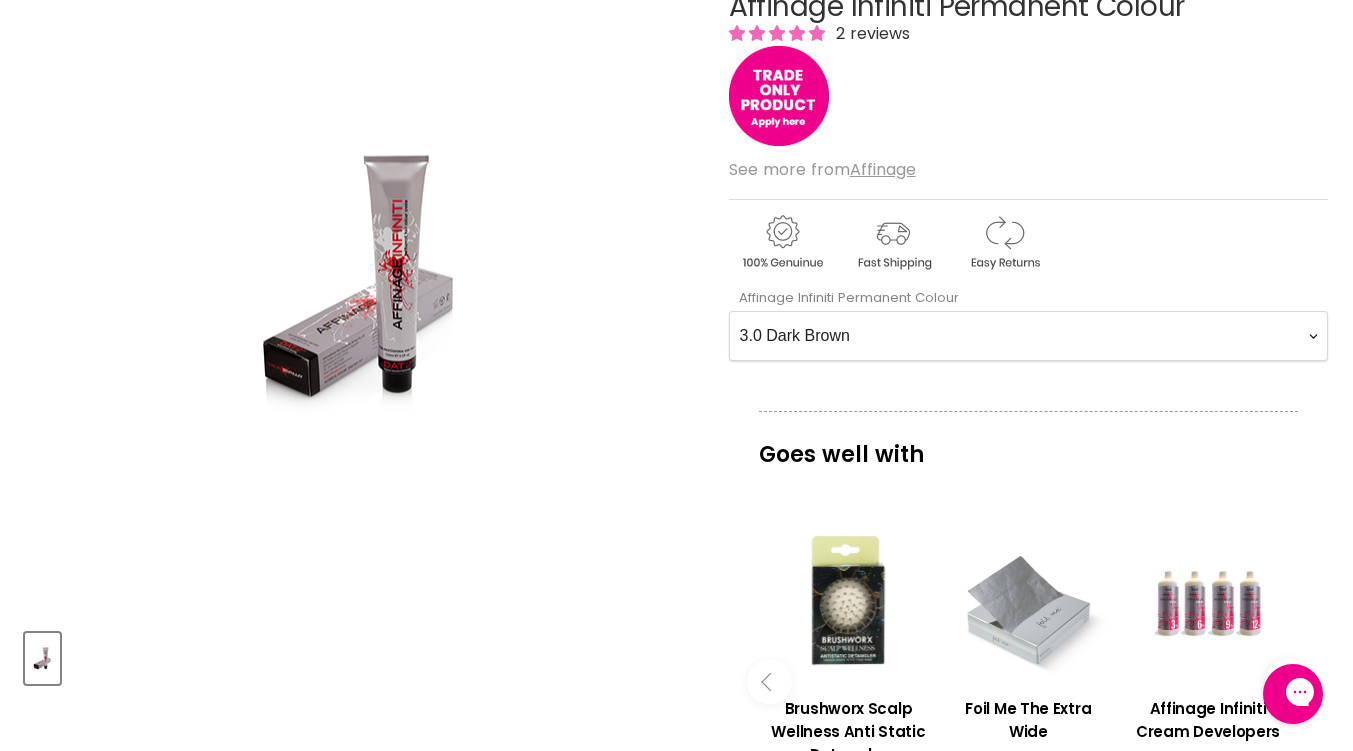 click on "1.0 Black 2.0 Very Dark Brown 3.0 Dark Brown 3.66 Dark Burgundy Brown 4.0 Medium Brown 44.0 Extra Natural Medium Brown 4.036 Medium Cafè Nior Brown  4.17 Medium Ash Matt Brown 4.221 Medium Extra Violet Brown 4.53 Medium Mahogany Golden Brown 4.6 Medium Veronese Red Brown 4.65 Medium Beaujolais Brown 5.0 Light Brown  55.0 Extra Natural Light Brown  5.01 Light Natural Ash Brown  5.021 Light Velvet Brown 5.036 Light Coffee Brown  5.11 Extra Ash Light Brown  5.17 Light Ash Matt Brown  5.3 Light Golden Brown  5.35 Light Golden Mahogany Brown  5.4 Light Copper Brown  5.46 Light Ruby Red Brown  5.5 Light Mahogany Brown  5.6 Light Rouge Red Brown  5.63 Light Sherry Red Brown  5.66 Light Claret Brown  6.0 Dark Blonde 66.0 Extra Natural Dark Blonde 6.01 Dark Natural Ash Blonde 6.021 Dark Velvet Blonde 6.036 Dark Chocolate Blonde 6.1 Dark Ash Blonde 6.221 Dark Extra Violet Blonde 6.3 Dark Golden Blonde 6.35 Dark Golden Mahogany Blonde 6.4 Dark Copper Blonde 6.45 Dark Copper Mahogany Blonde 6.65 Dark Port Wine Blonde" at bounding box center (1028, 336) 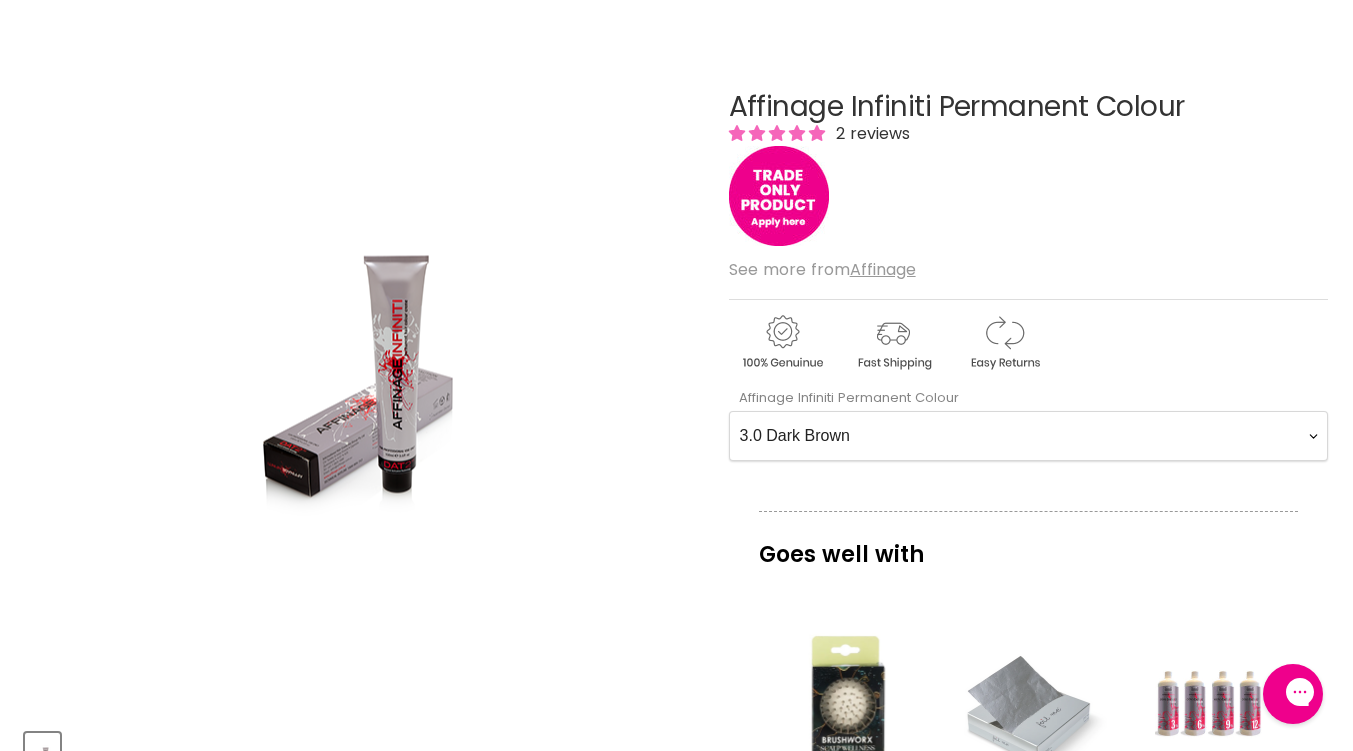 scroll, scrollTop: 0, scrollLeft: 0, axis: both 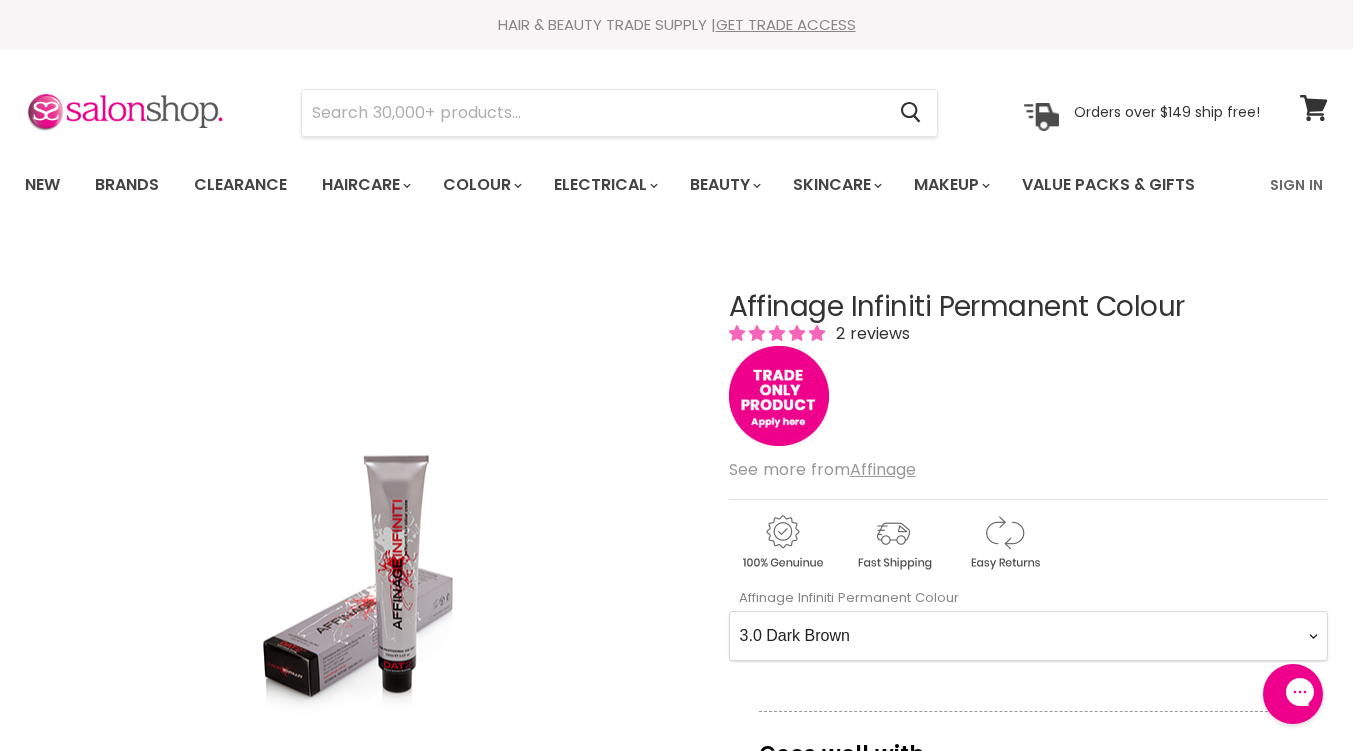 click at bounding box center [779, 396] 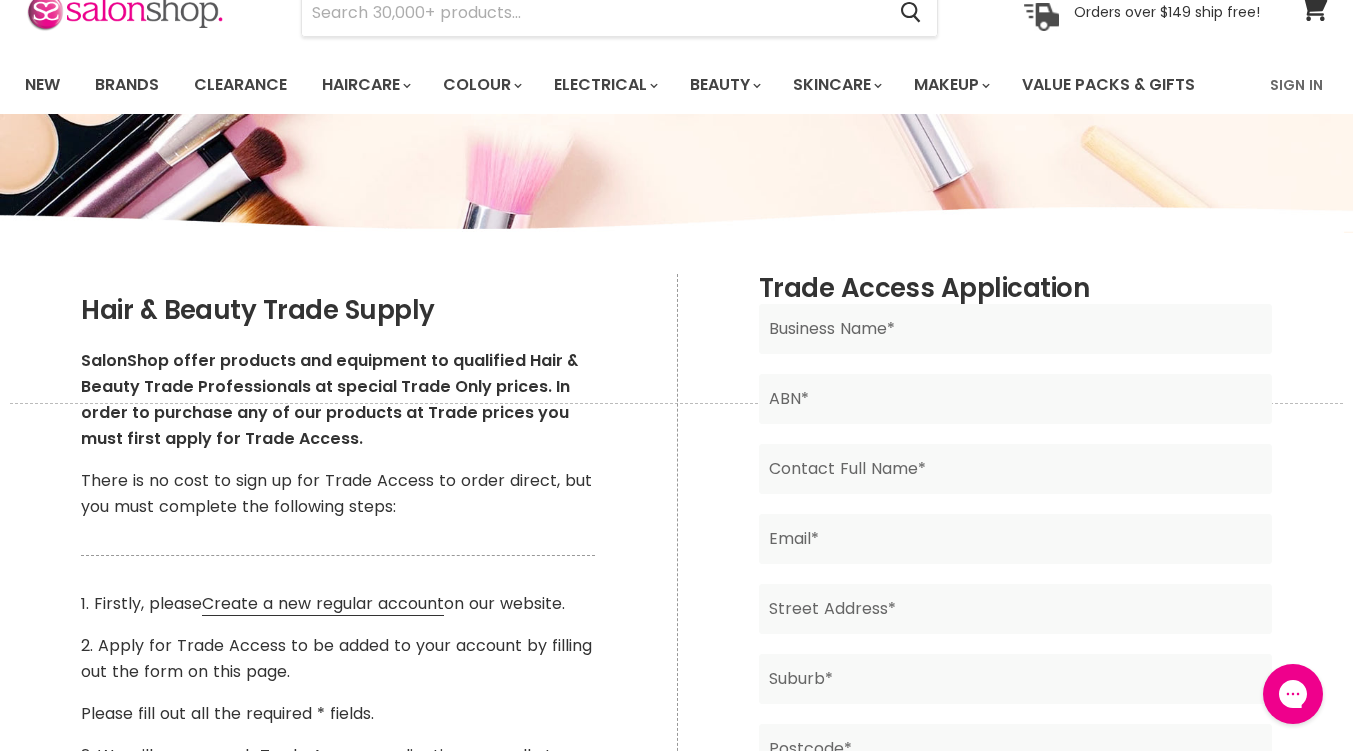 scroll, scrollTop: 0, scrollLeft: 0, axis: both 